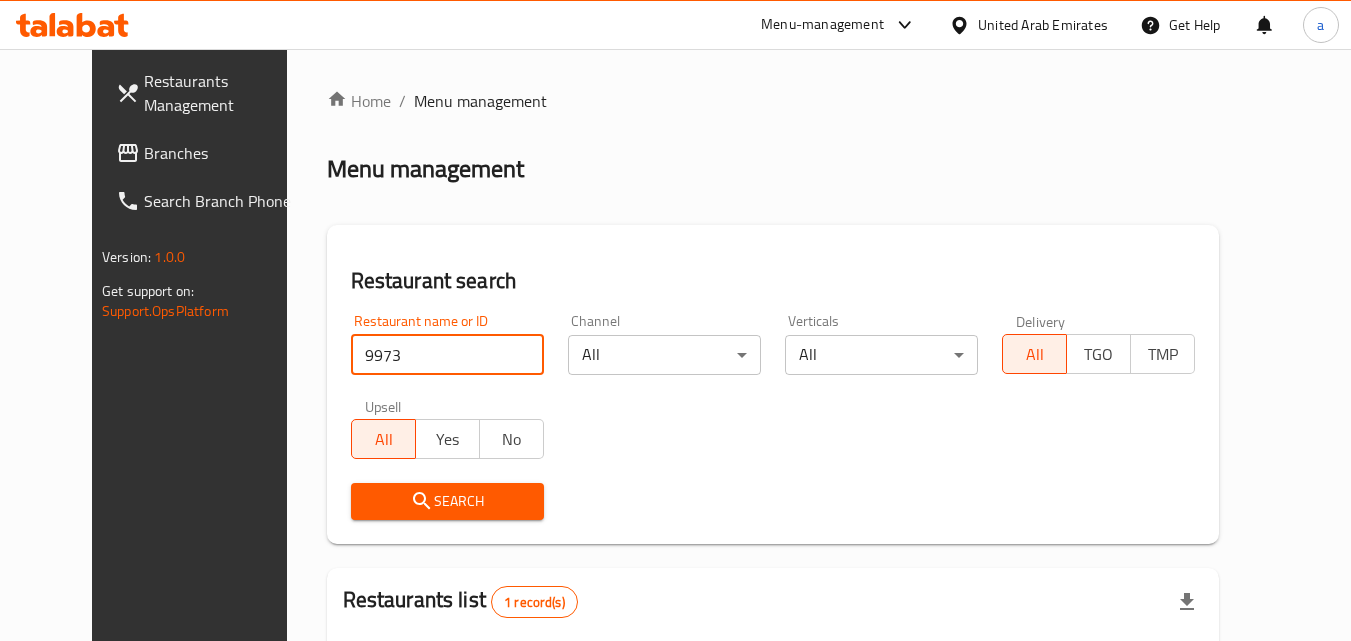 scroll, scrollTop: 234, scrollLeft: 0, axis: vertical 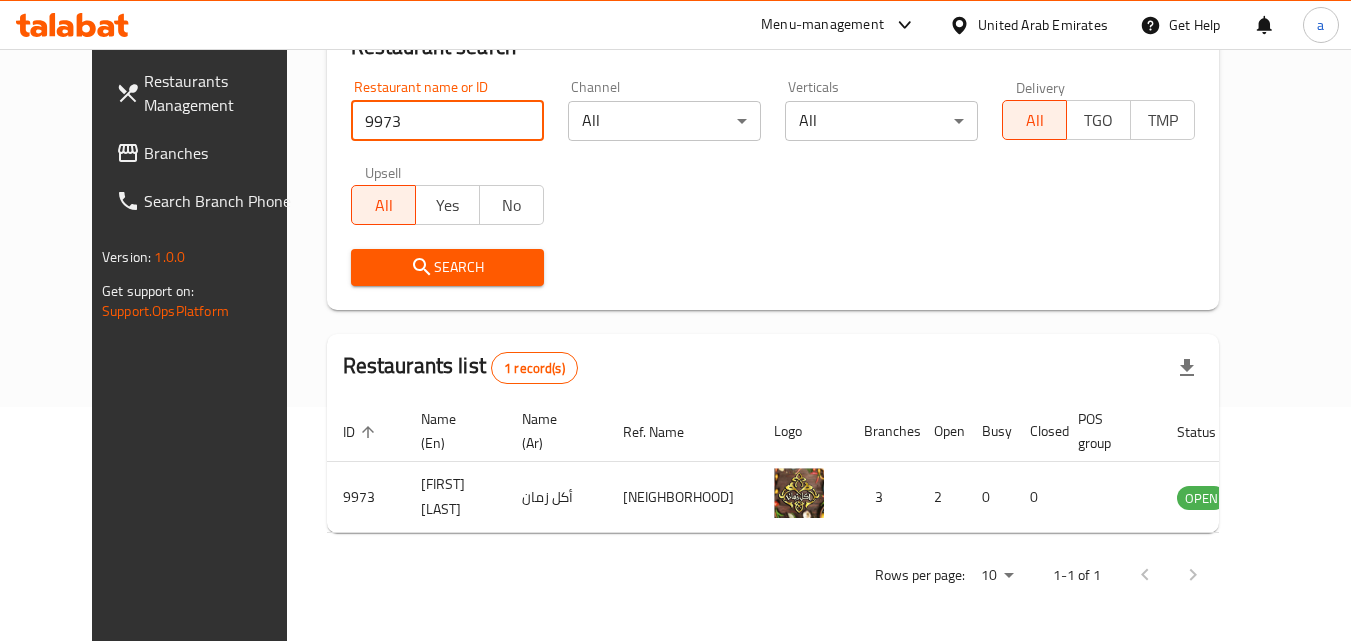 click on "Branches" at bounding box center [223, 153] 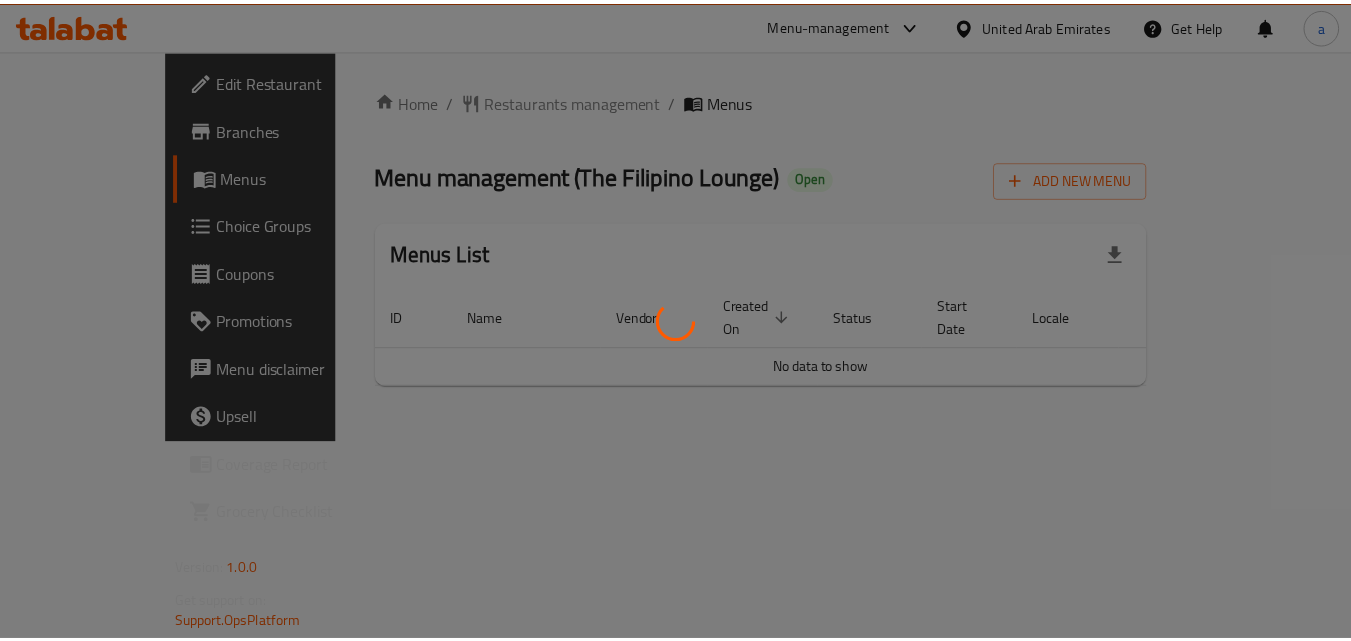scroll, scrollTop: 0, scrollLeft: 0, axis: both 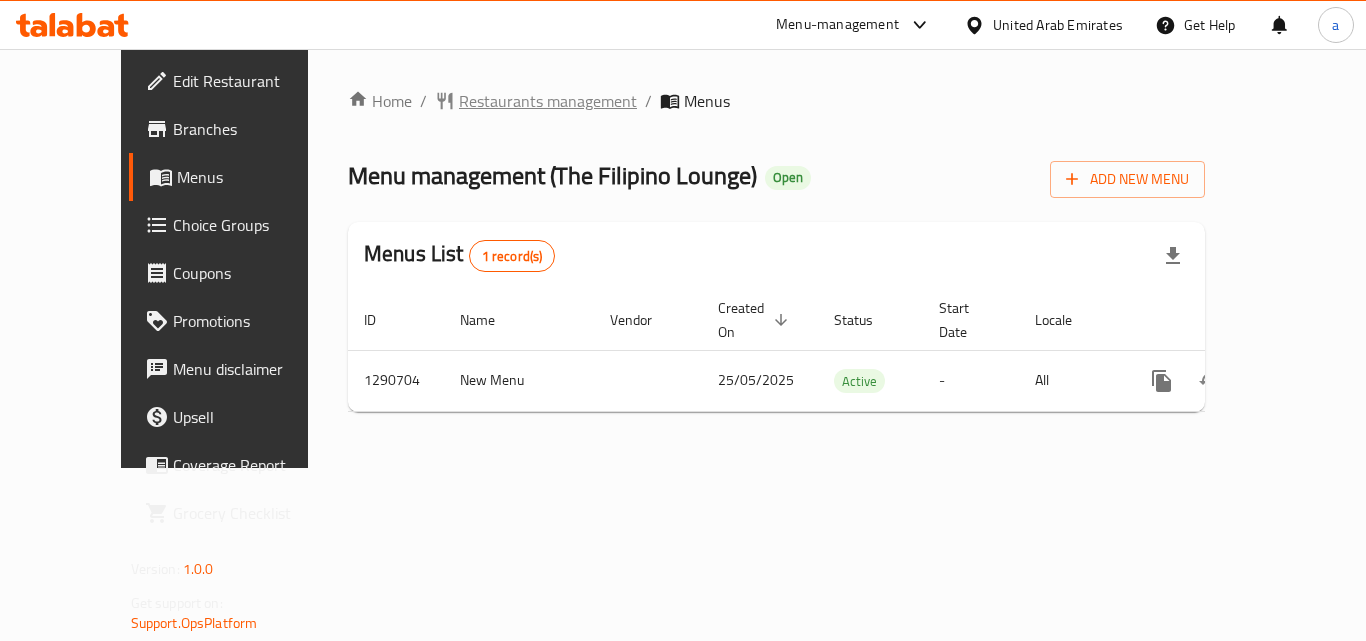 click on "Restaurants management" at bounding box center (548, 101) 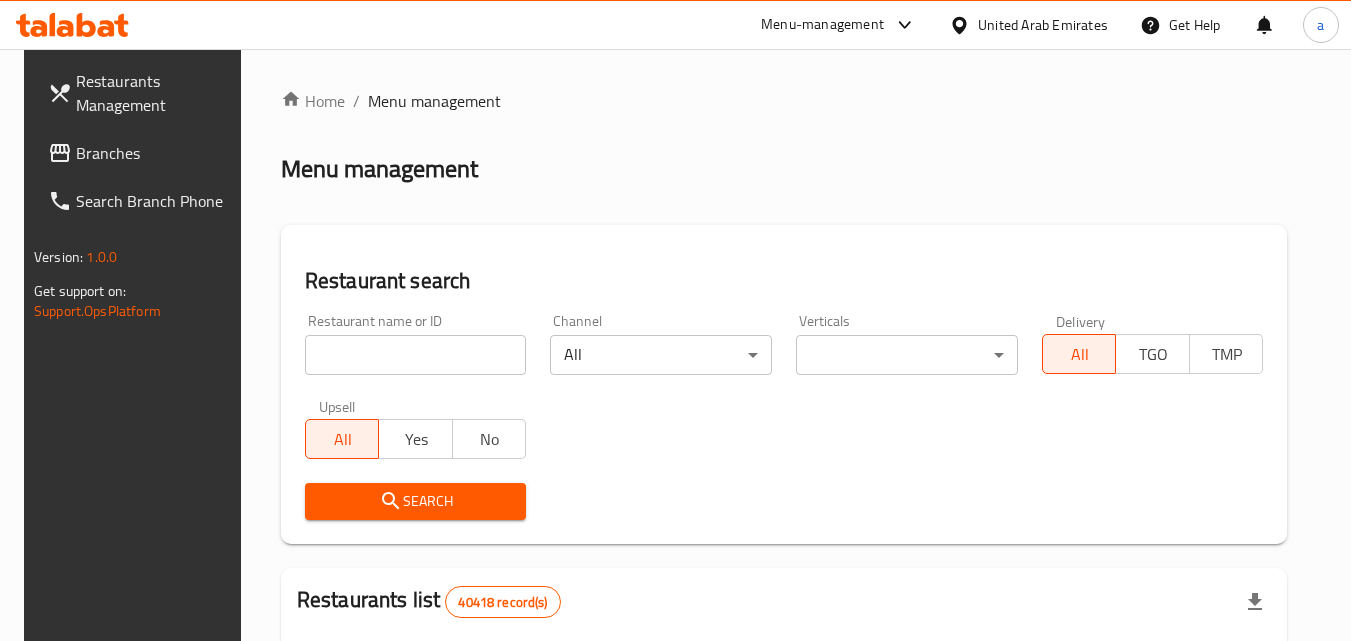click at bounding box center [675, 320] 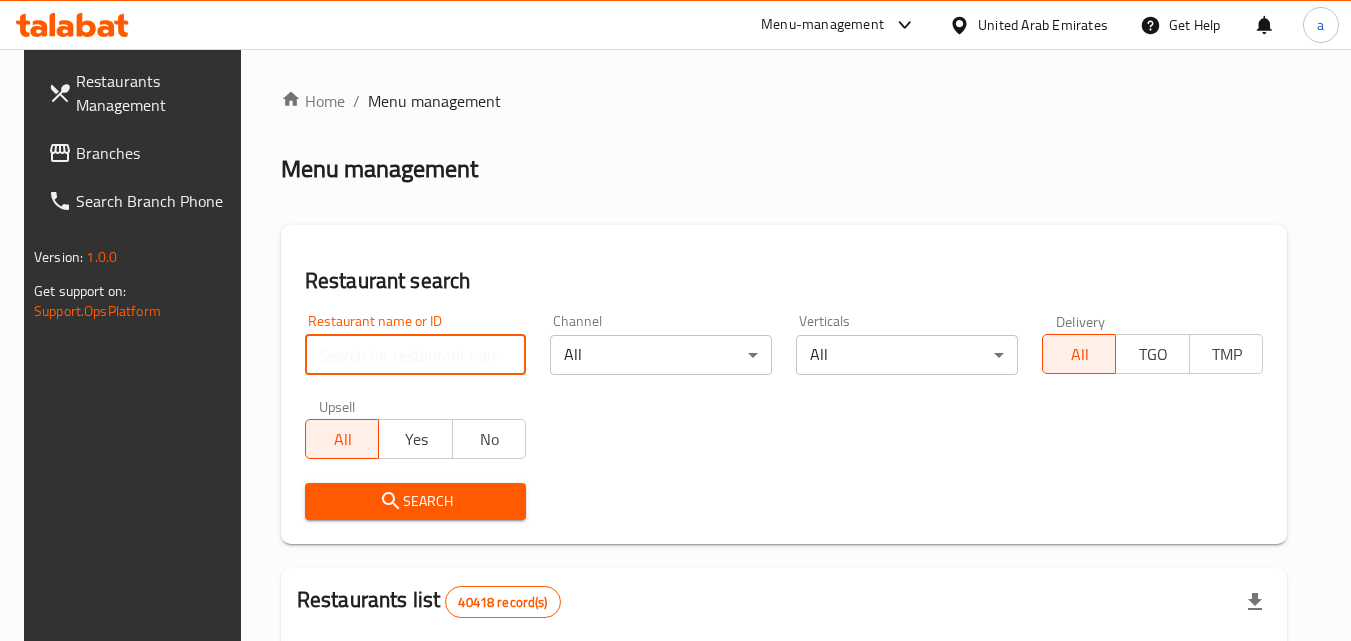 paste on "698346" 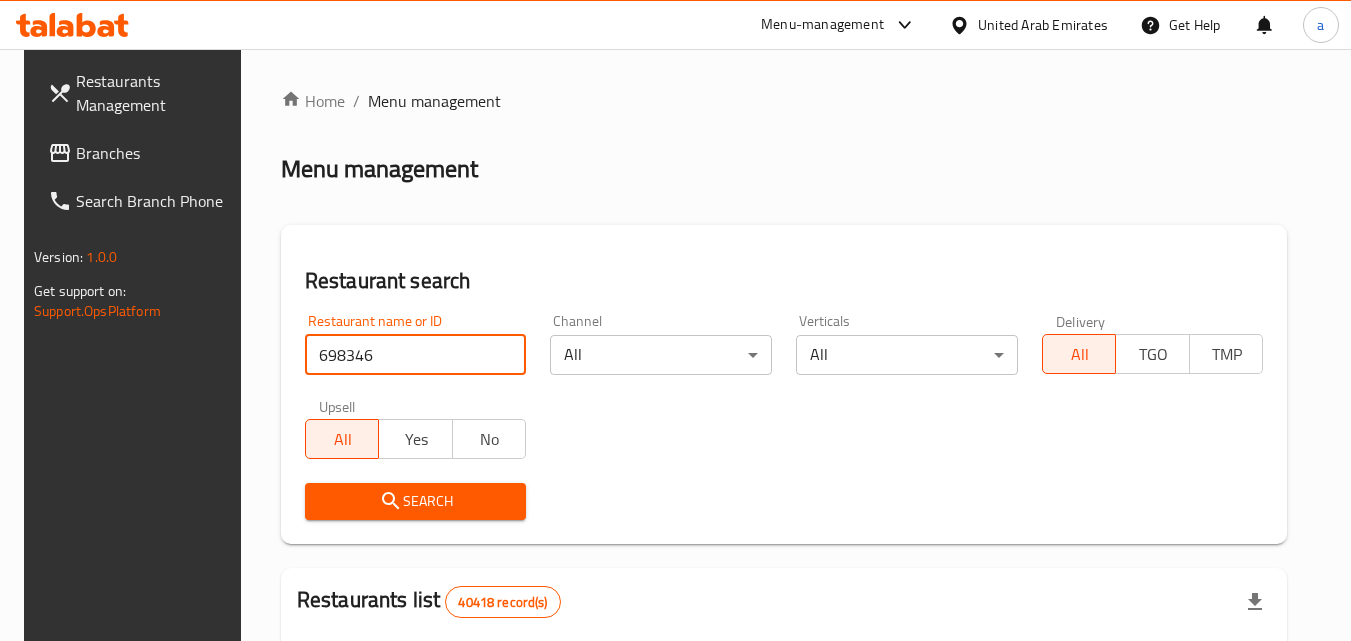 type on "698346" 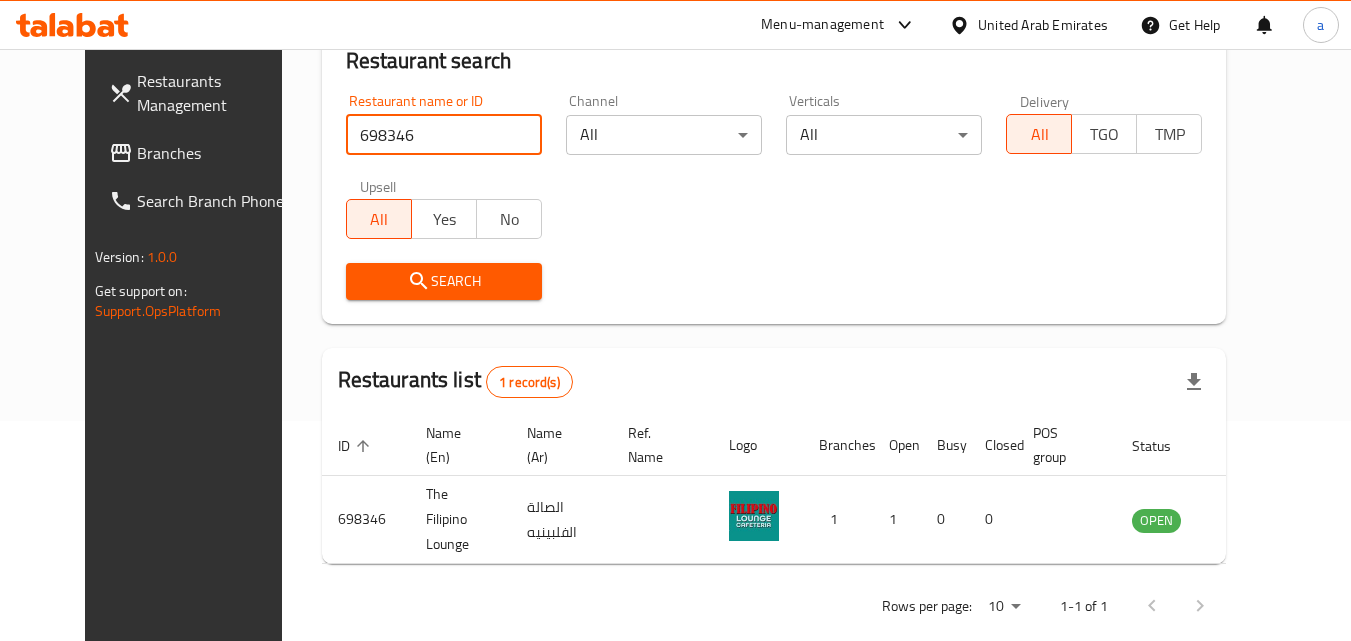 scroll, scrollTop: 234, scrollLeft: 0, axis: vertical 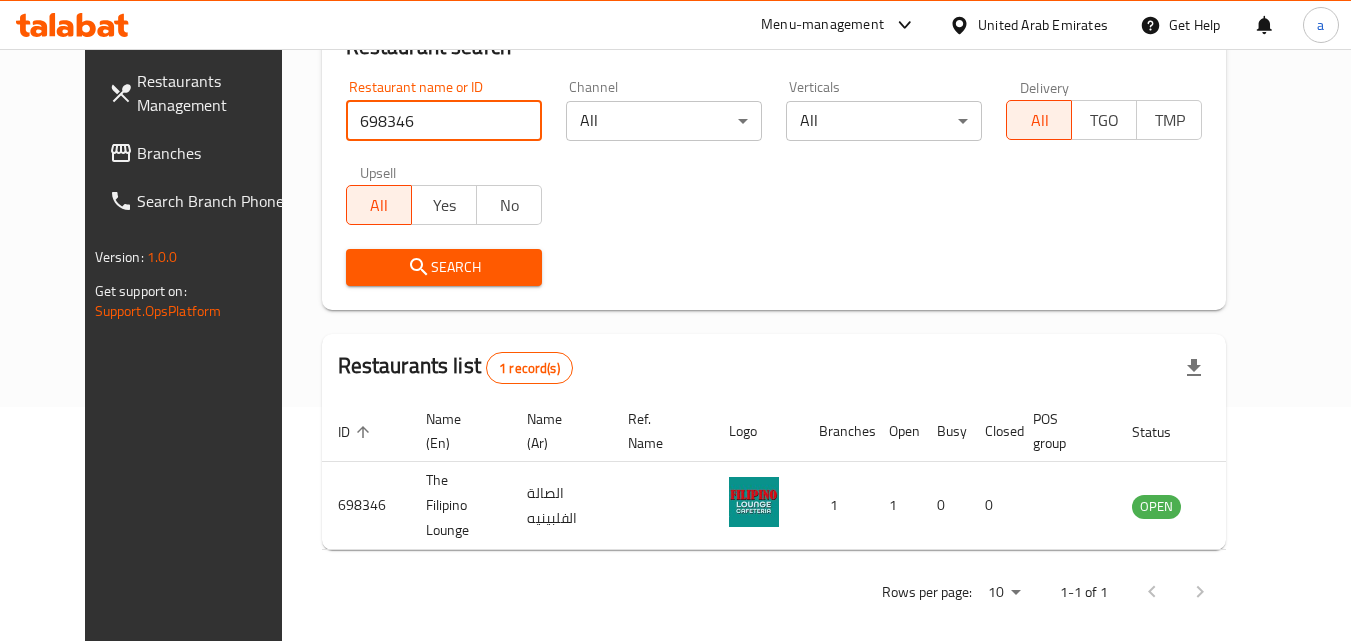 click on "Branches" at bounding box center (216, 153) 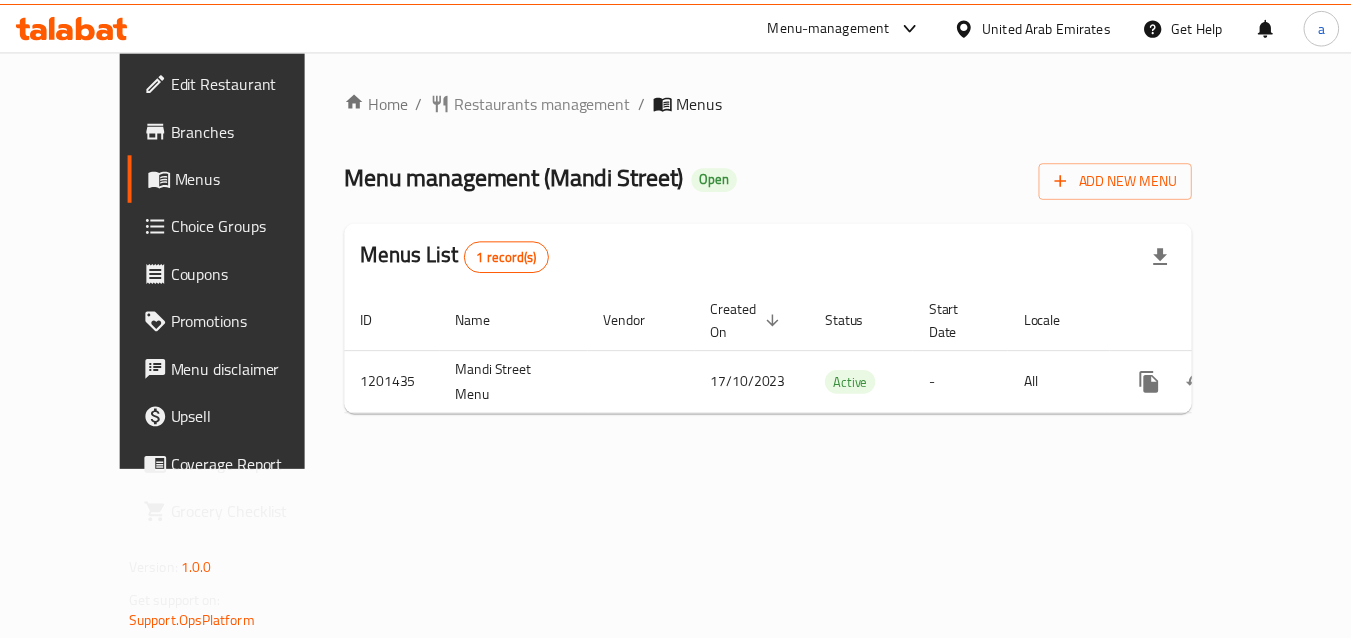 scroll, scrollTop: 0, scrollLeft: 0, axis: both 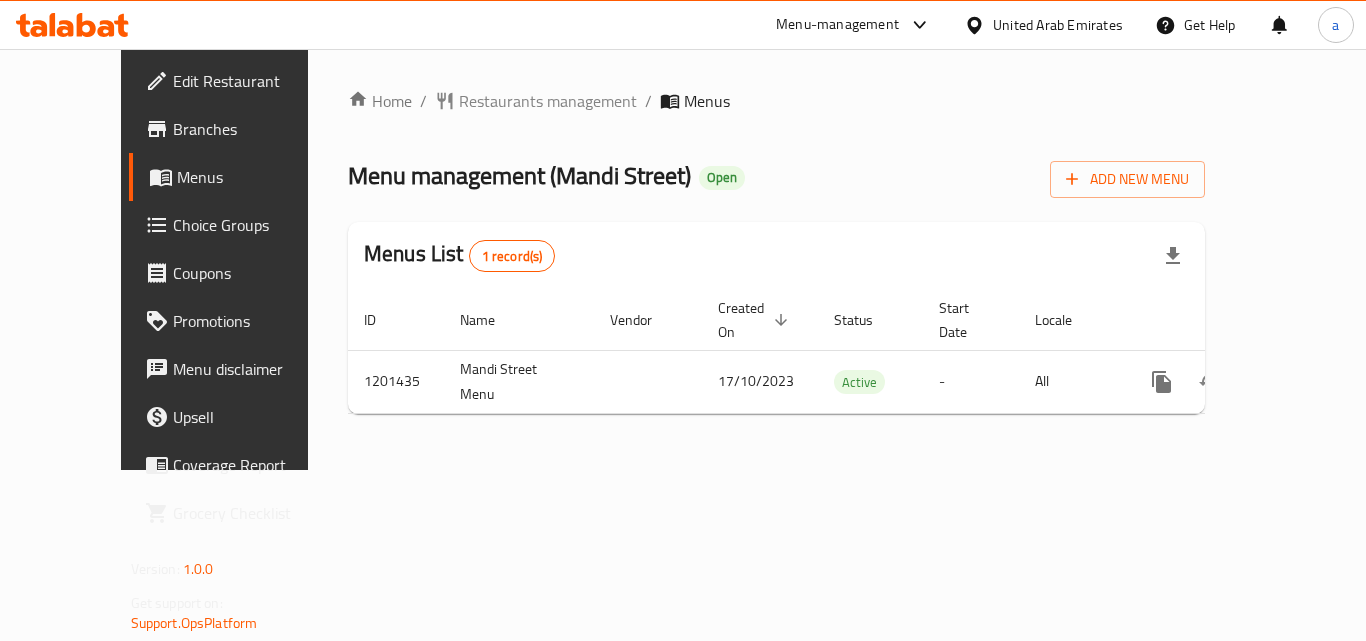 click on "Restaurants management" at bounding box center [548, 101] 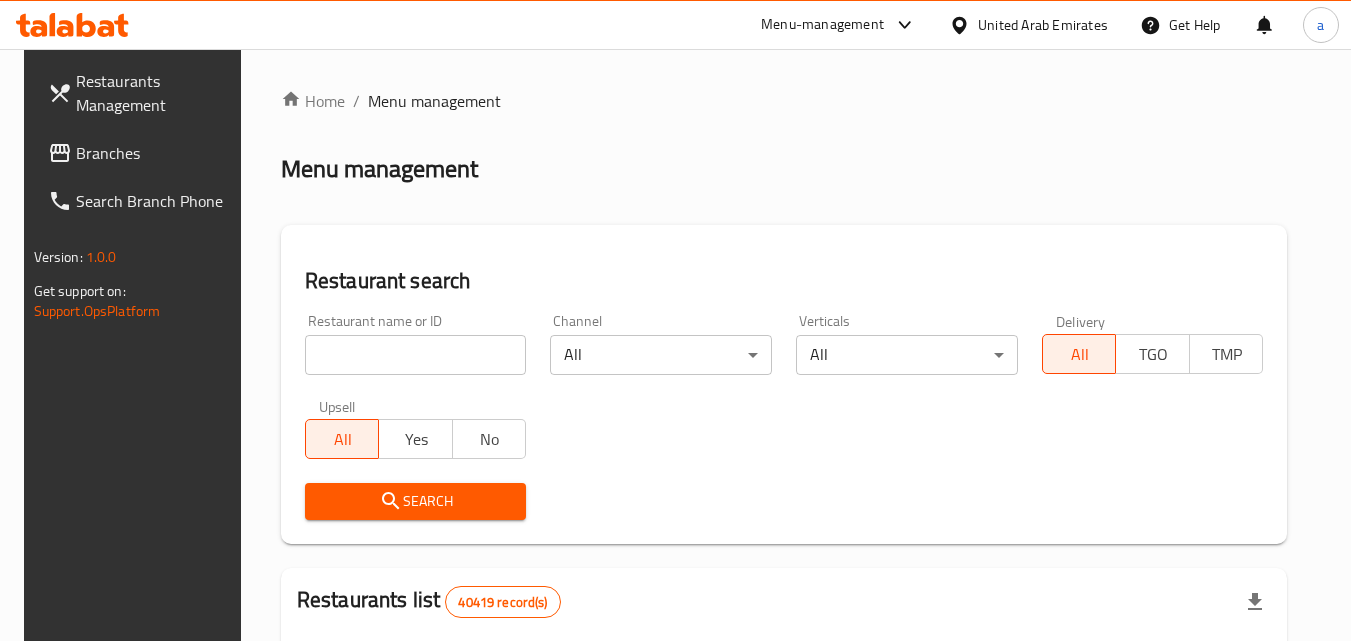 click at bounding box center (416, 355) 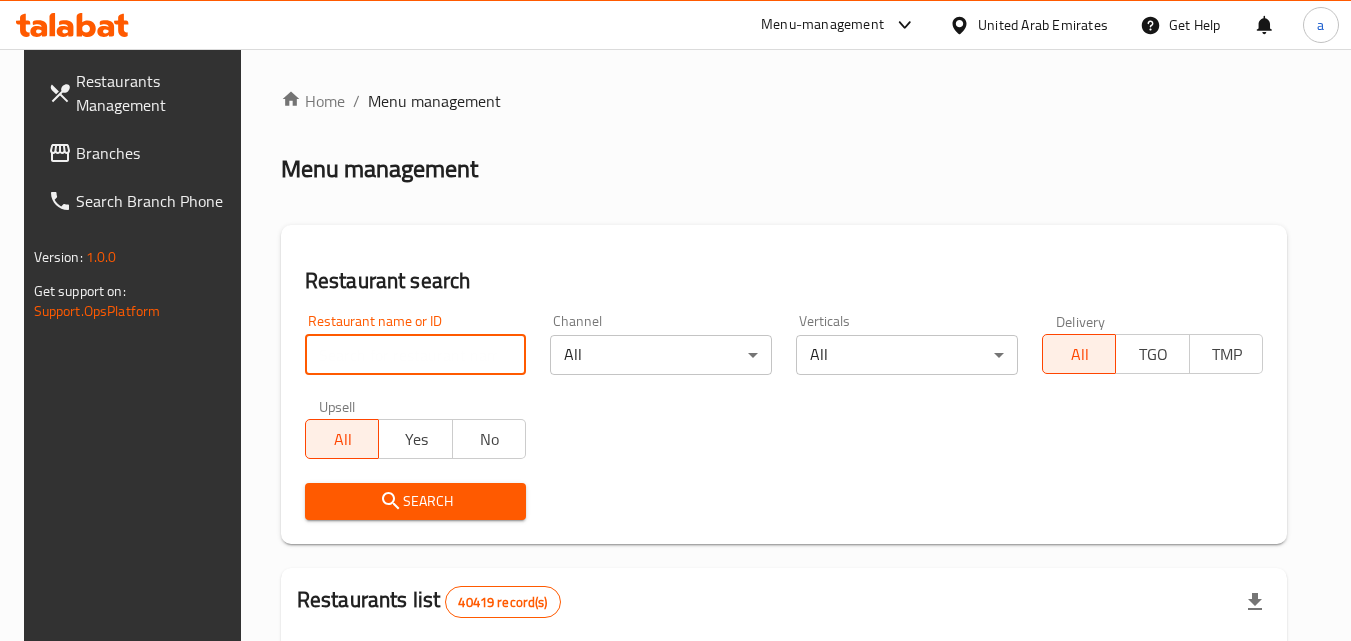 paste on "668911" 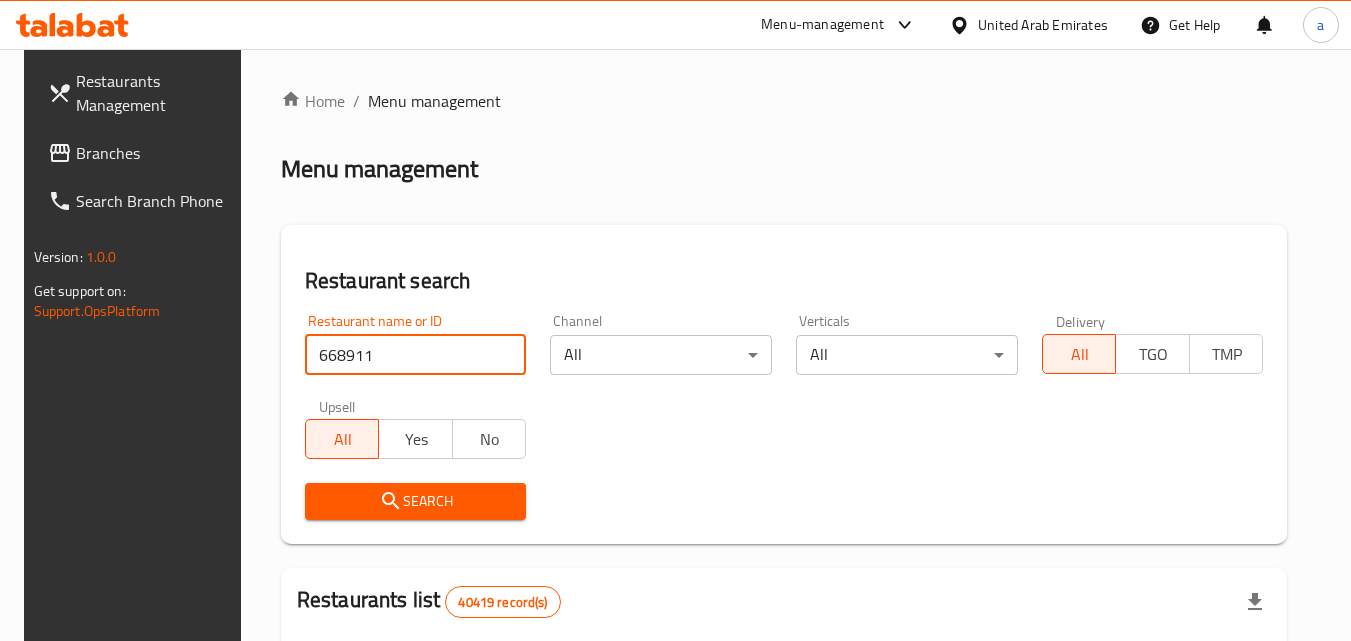 type on "668911" 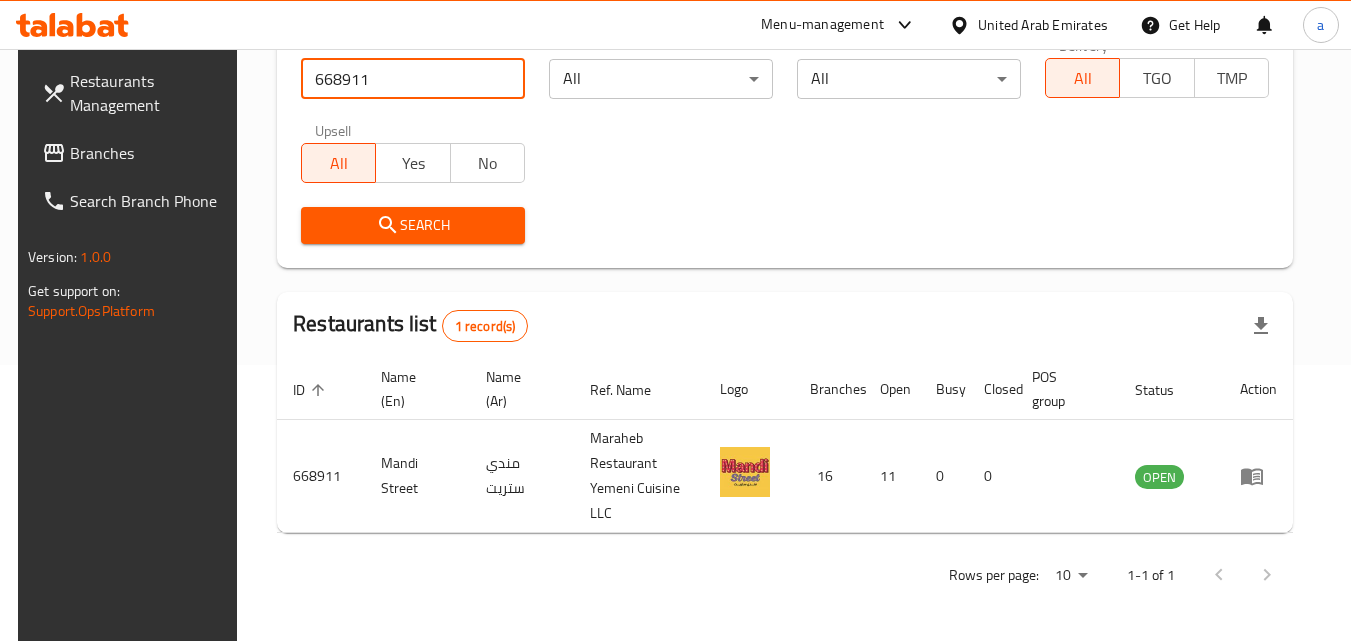 scroll, scrollTop: 276, scrollLeft: 0, axis: vertical 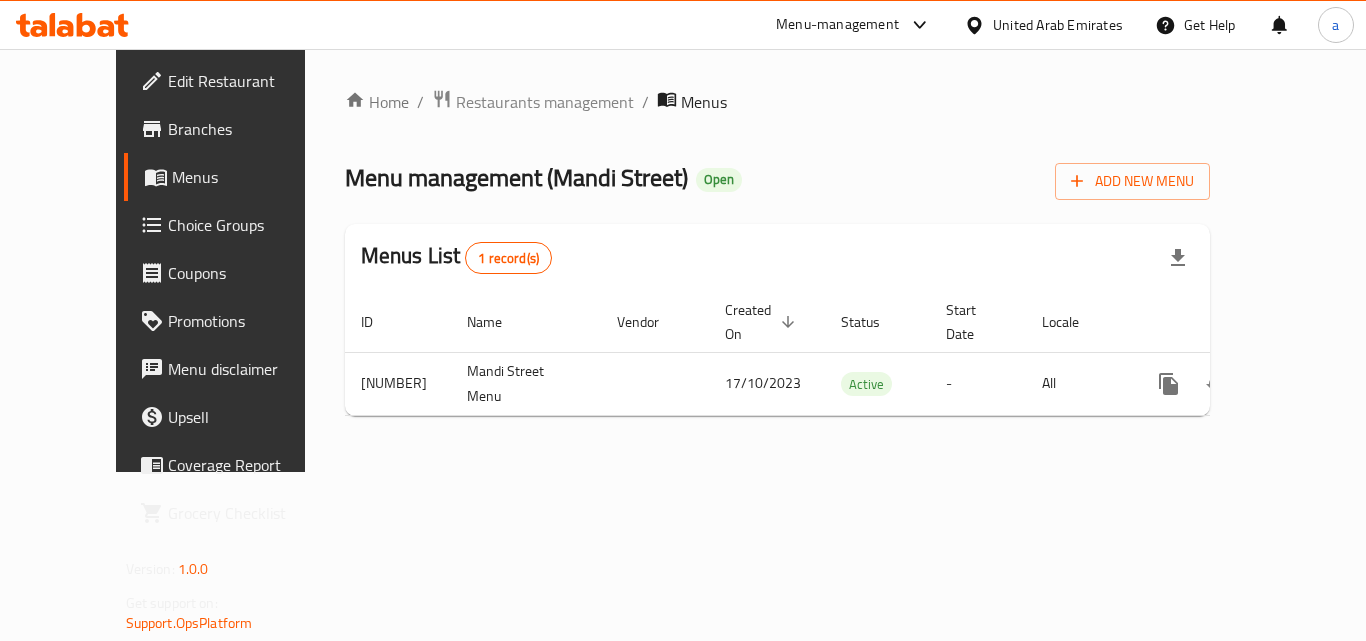 click on "Choice Groups" at bounding box center (248, 225) 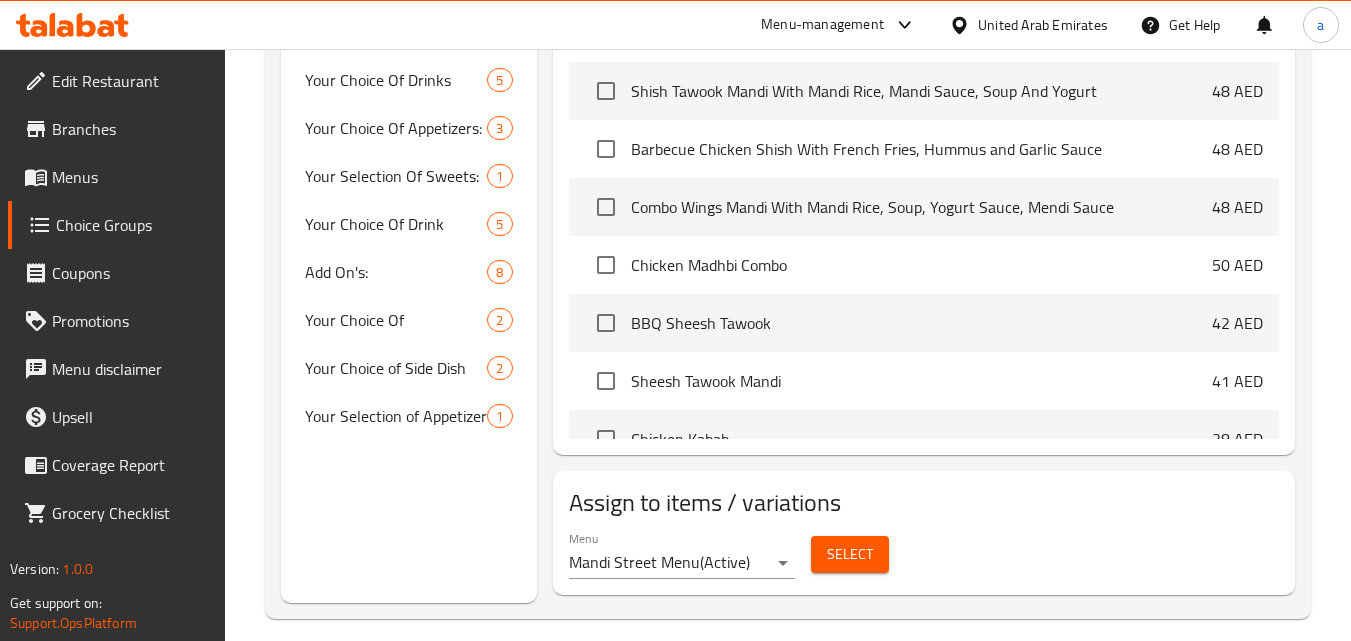 scroll, scrollTop: 757, scrollLeft: 0, axis: vertical 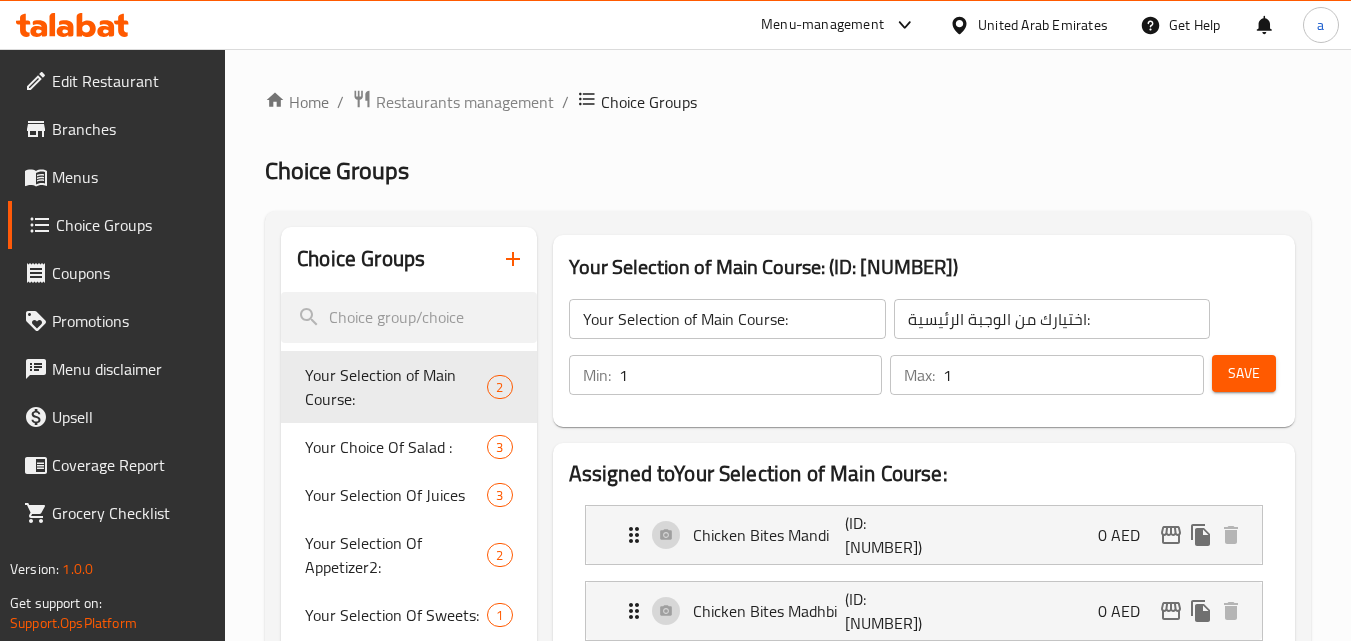click on "1" at bounding box center [751, 375] 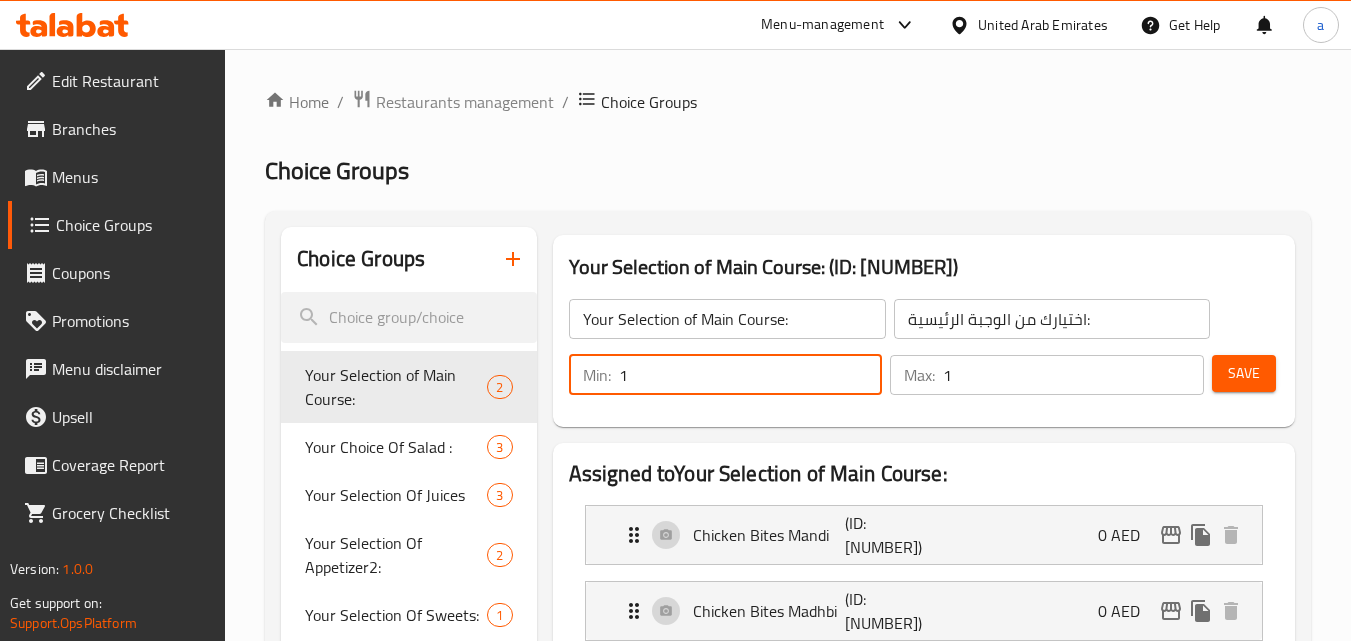 click on "1" at bounding box center [1073, 375] 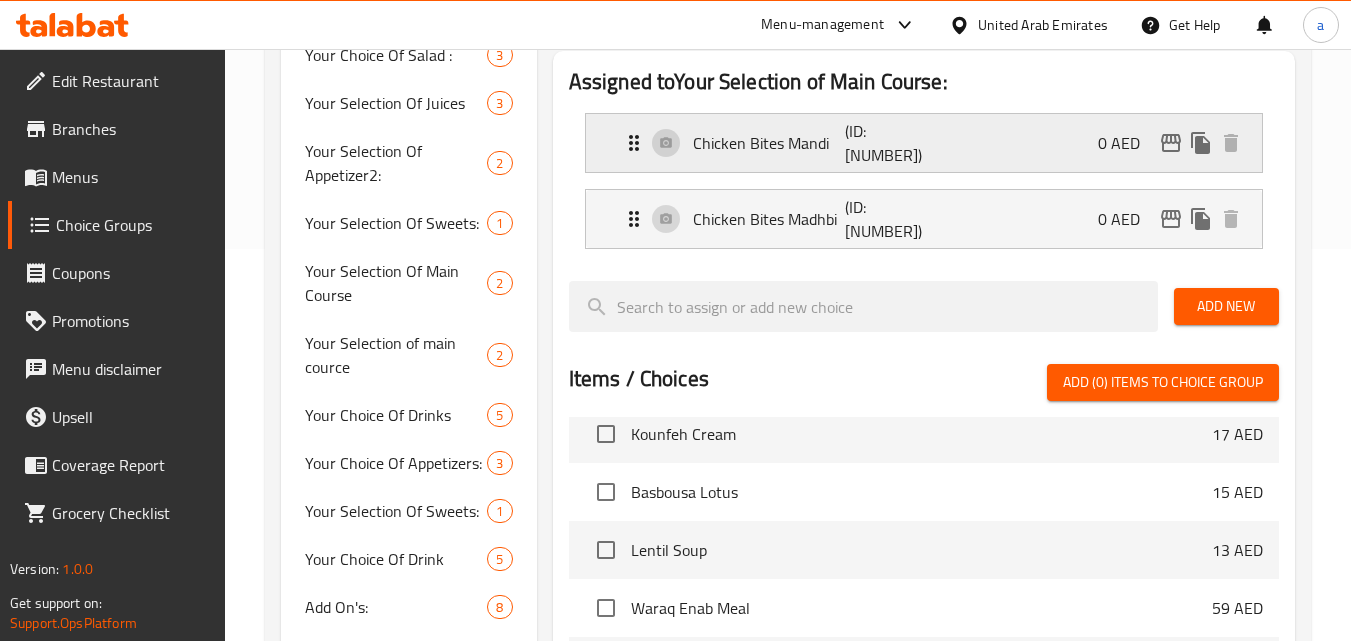 scroll, scrollTop: 600, scrollLeft: 0, axis: vertical 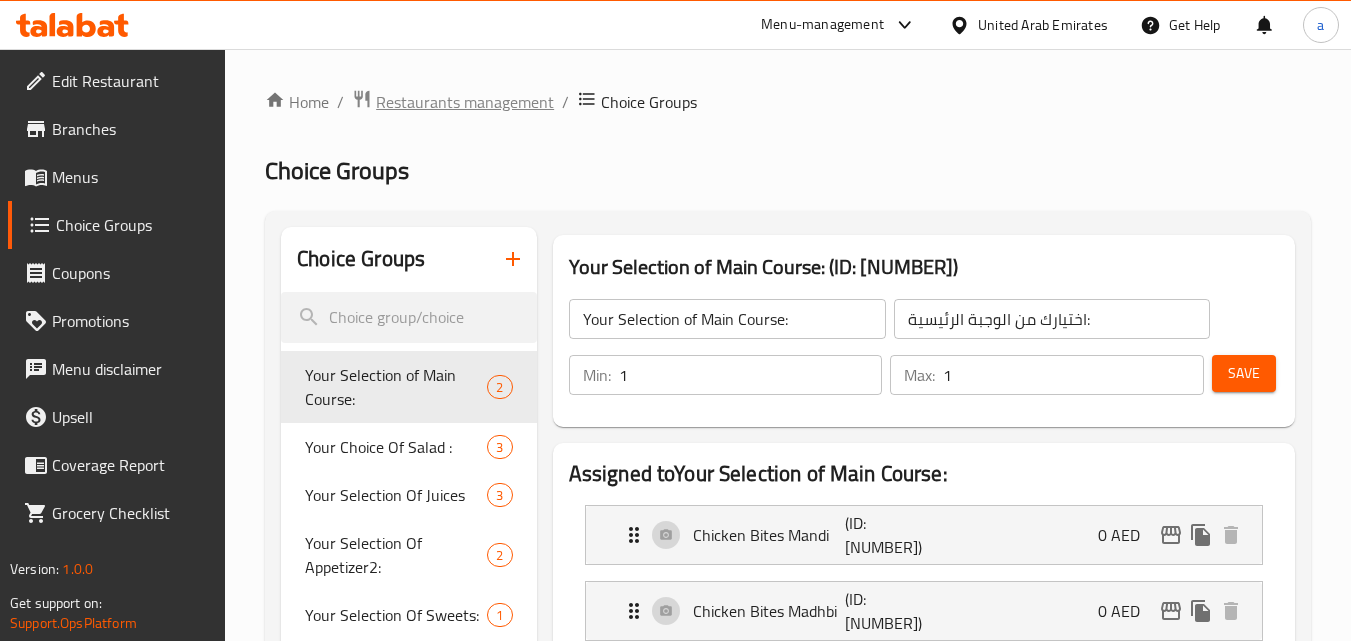 click on "Restaurants management" at bounding box center [465, 102] 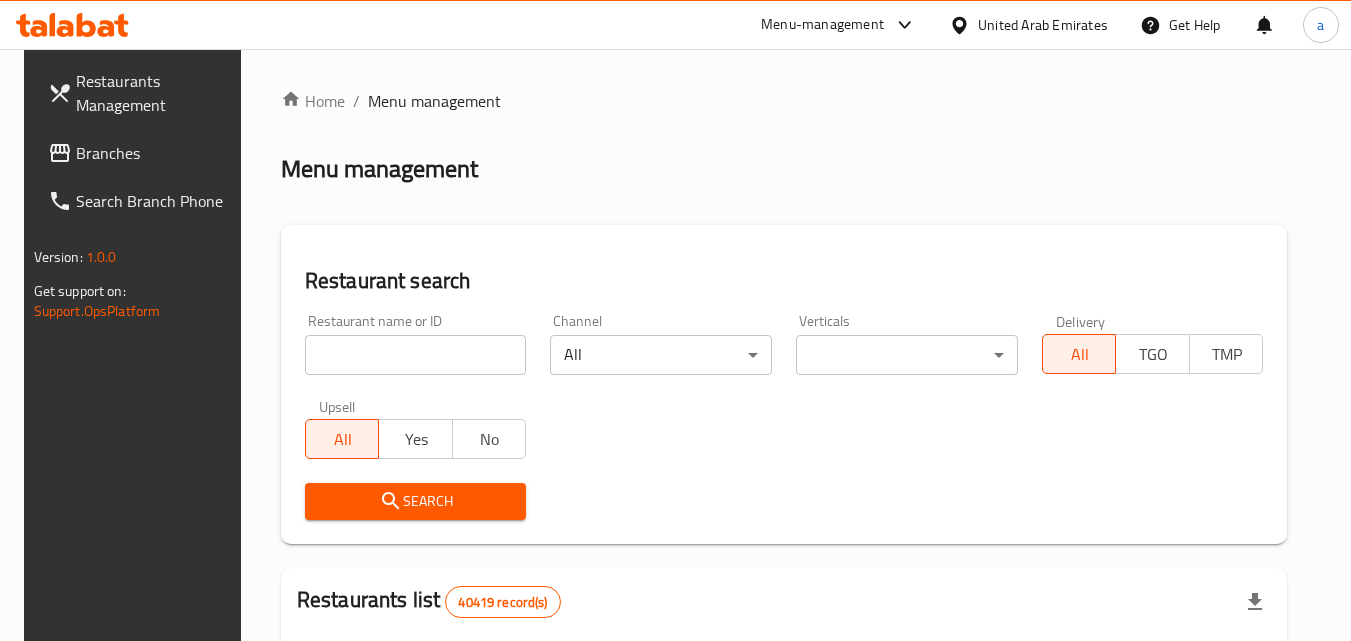 click on "Branches" at bounding box center (155, 153) 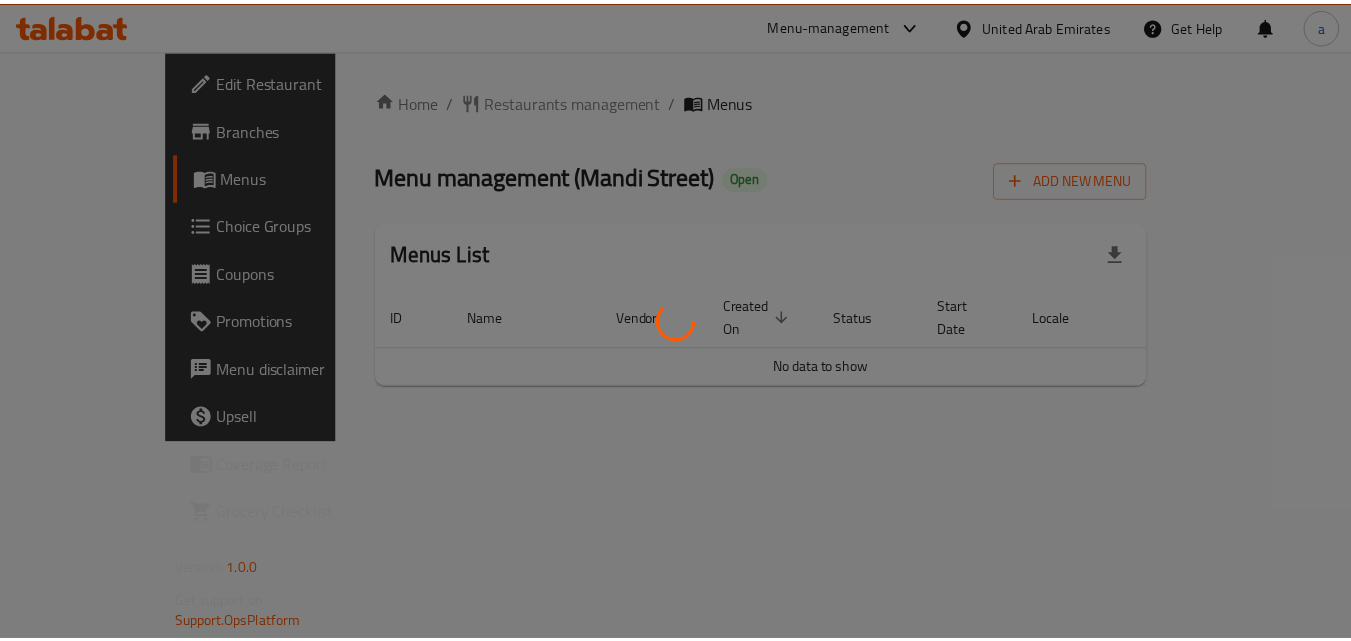 scroll, scrollTop: 0, scrollLeft: 0, axis: both 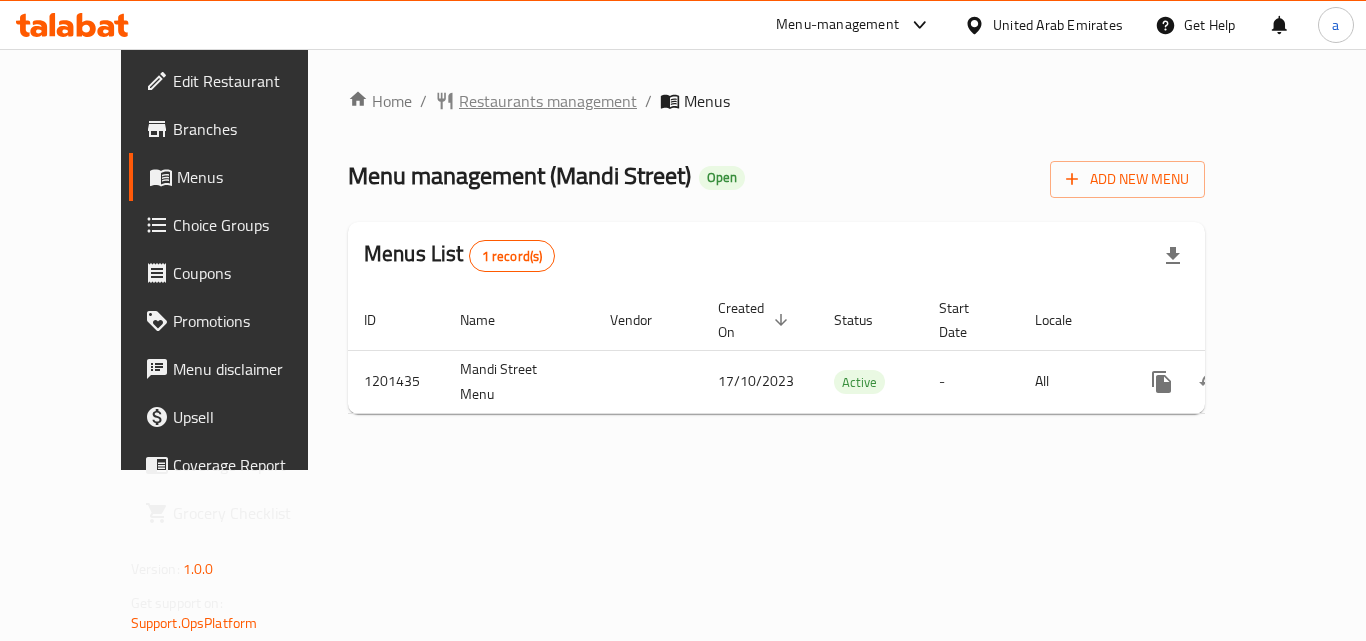 click on "Restaurants management" at bounding box center [548, 101] 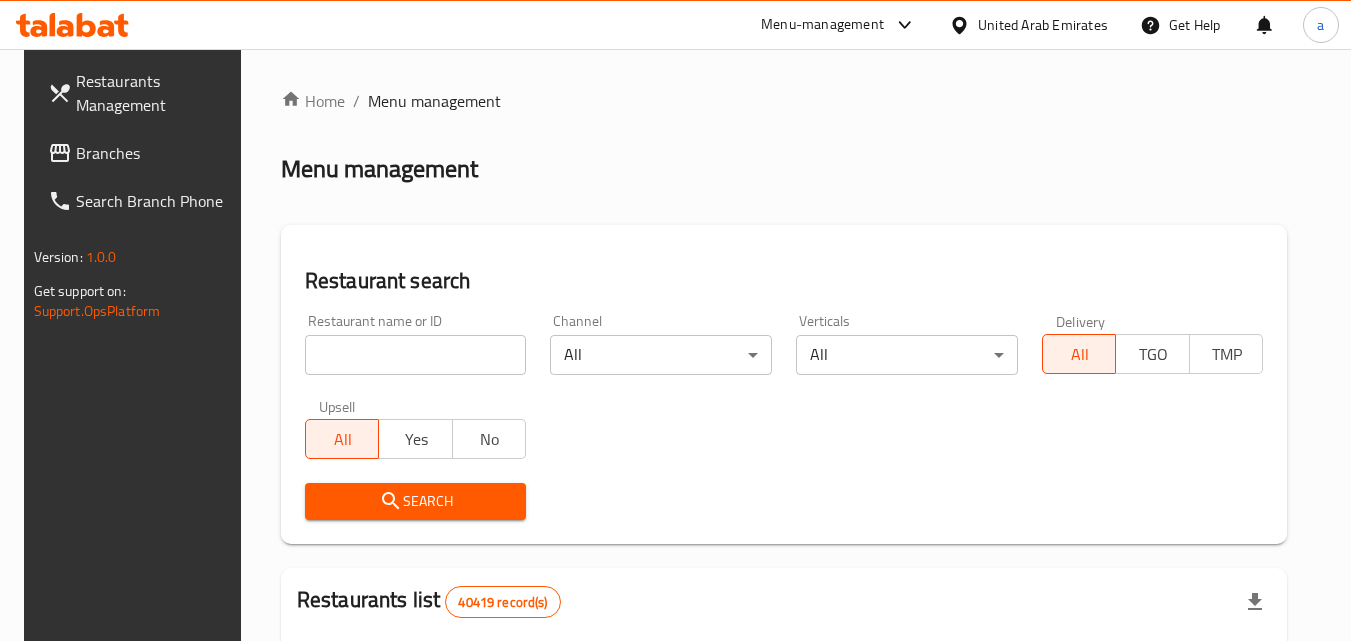 click on "Home / Menu management Menu management Restaurant search Restaurant name or ID Restaurant name or ID Channel All ​ Verticals All ​ Delivery All TGO TMP Upsell All Yes No   Search Restaurants list   40419 record(s) ID sorted ascending Name (En) Name (Ar) Ref. Name Logo Branches Open Busy Closed POS group Status Action 328 Johnny Rockets جوني روكيتس 37 0 1 0 OPEN 330 French Connection فرنش كونكشن 1 0 0 0 INACTIVE 339 Arz Lebanon أرز لبنان Al Karama,Al Barsha & Mirdif 9 1 0 2 OPEN 340 Mega Wraps ميجا رابس 3 0 0 0 INACTIVE 342 Sandella's Flatbread Cafe سانديلاز فلات براد 7 0 0 0 INACTIVE 343 Dragon Hut كوخ التنين 1 0 0 0 INACTIVE 348 Thai Kitchen المطبخ التايلندى 1 0 0 0 INACTIVE 349 Mughal  موغل 1 0 0 0 HIDDEN 350 HOT N COOL (Old) هوت و كول 1 0 0 0 INACTIVE 355 Al Habasha  الحبشة 11 1 0 0 HIDDEN Rows per page: 10 1-10 of 40419" at bounding box center [784, 721] 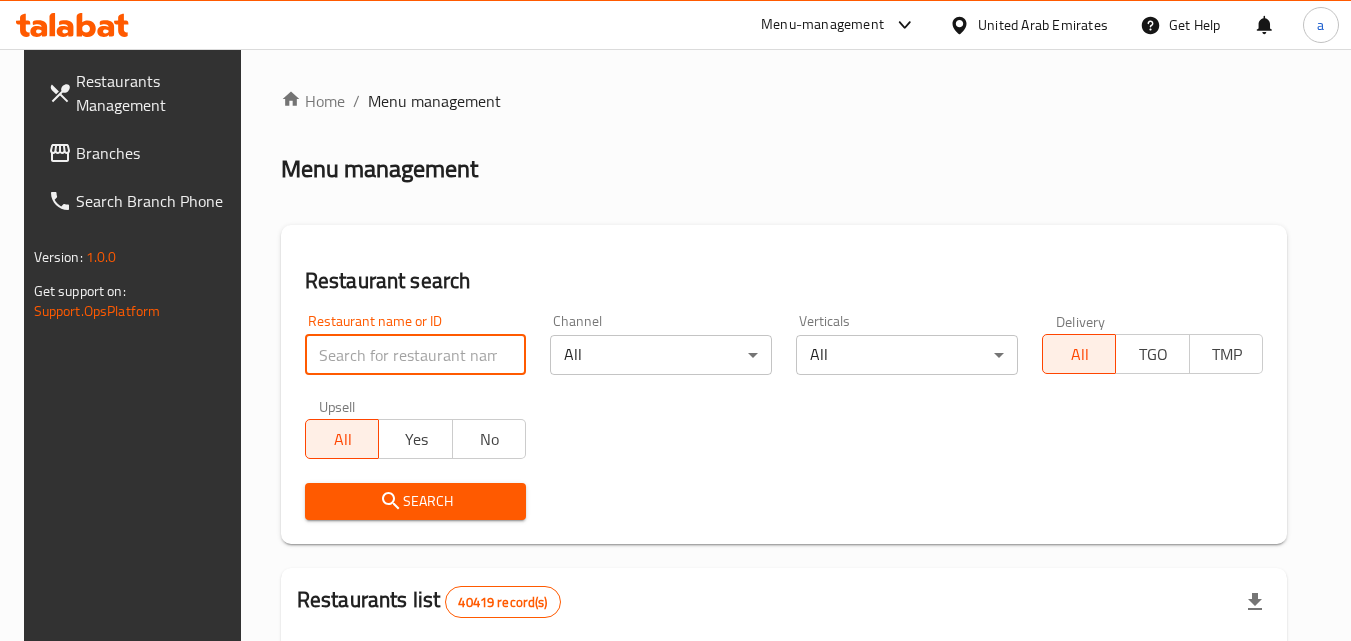 click at bounding box center [416, 355] 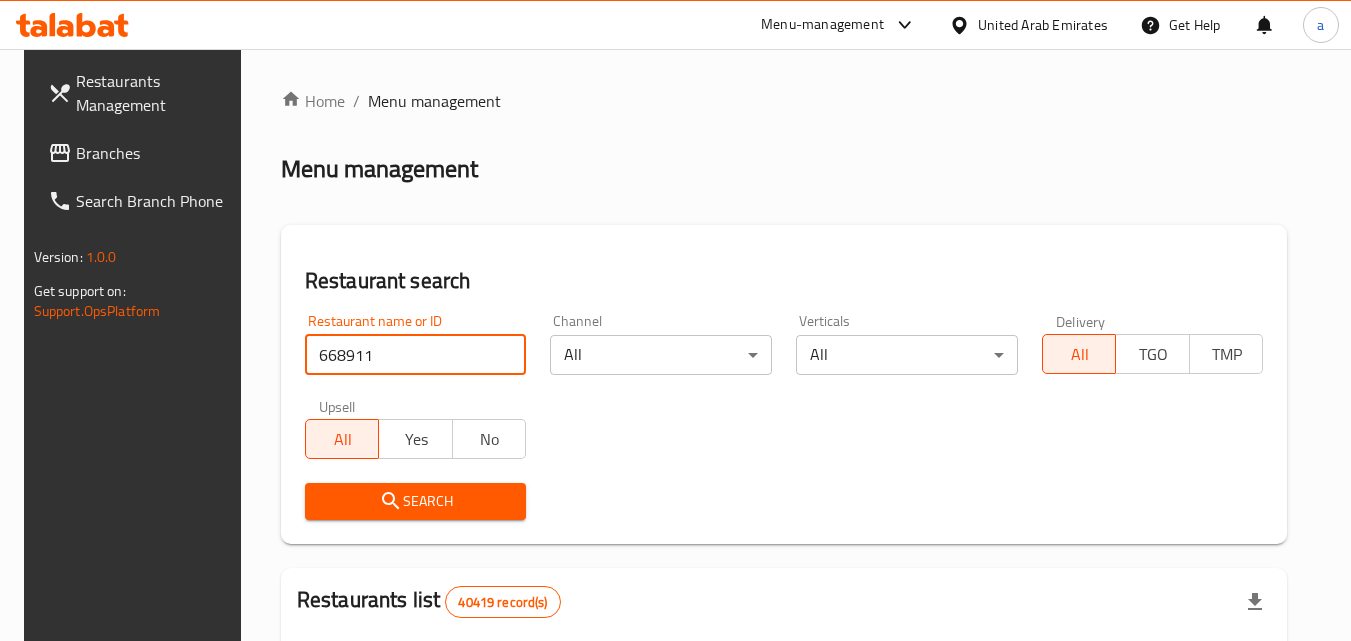 type on "668911" 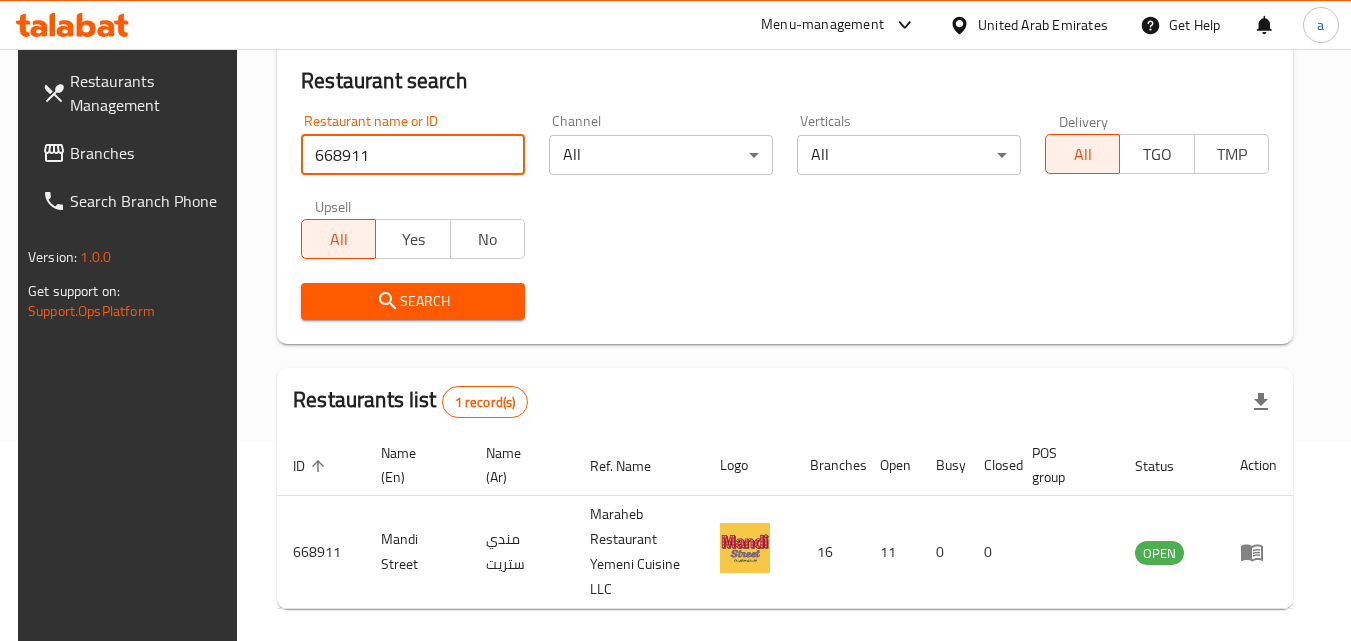 scroll, scrollTop: 276, scrollLeft: 0, axis: vertical 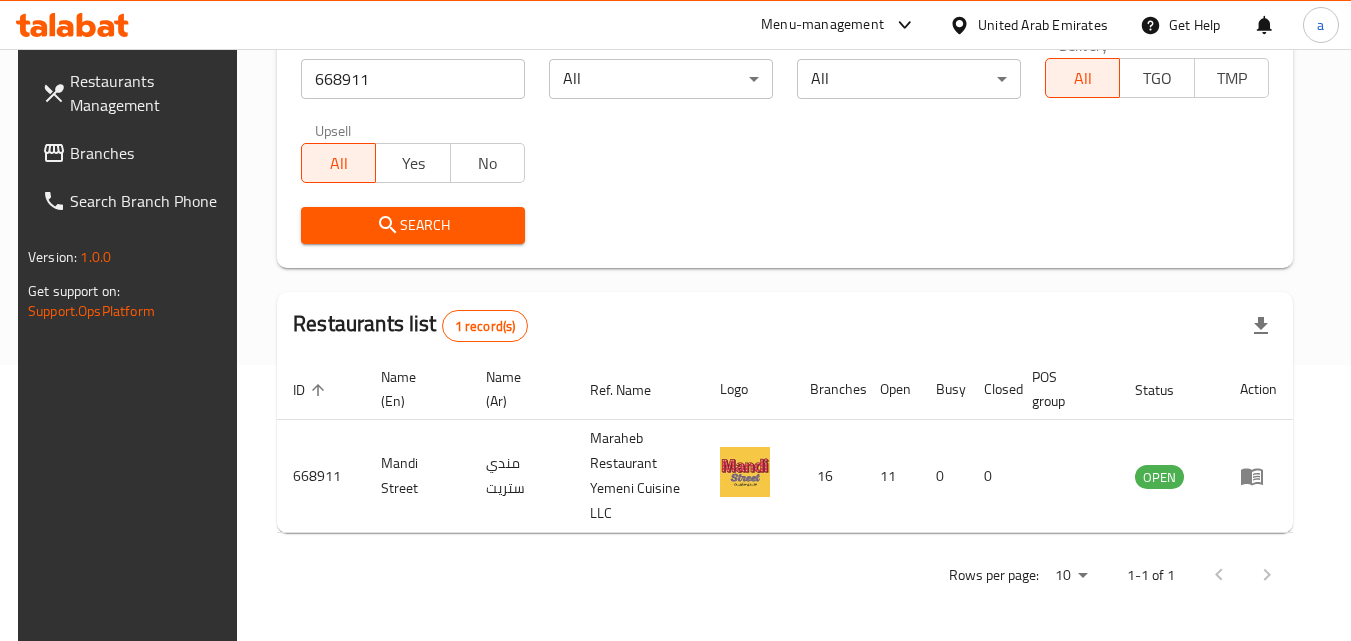 click on "Branches" at bounding box center [149, 153] 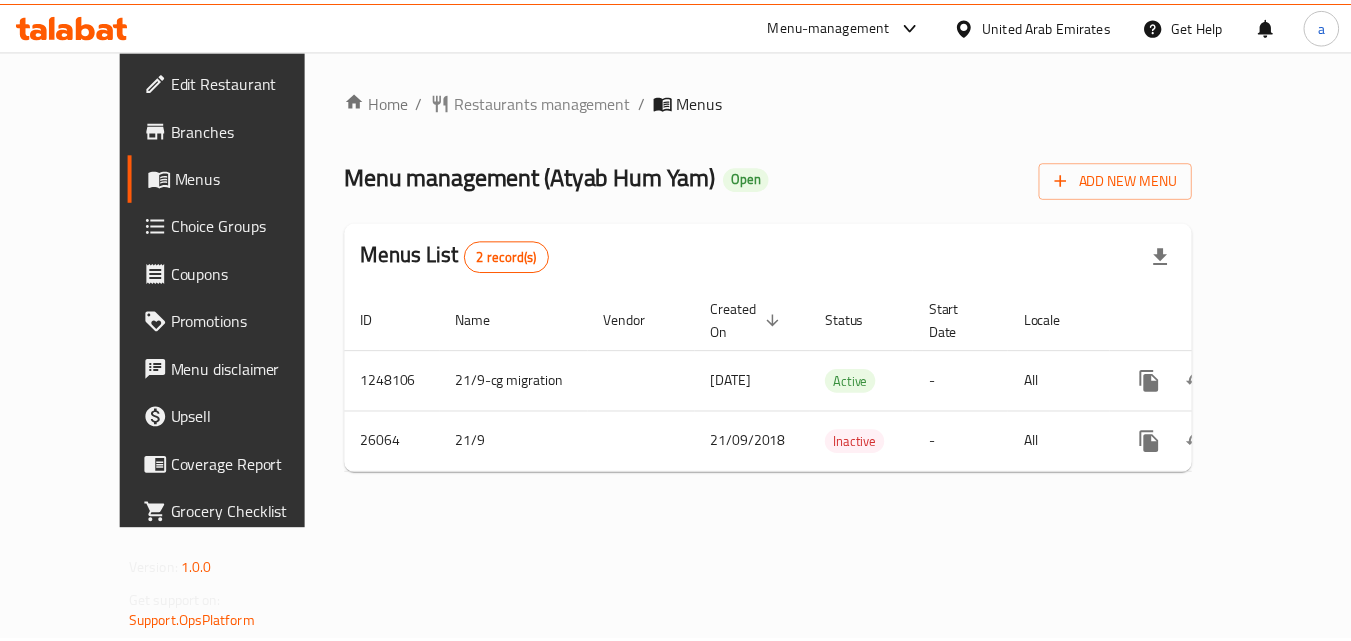 scroll, scrollTop: 0, scrollLeft: 0, axis: both 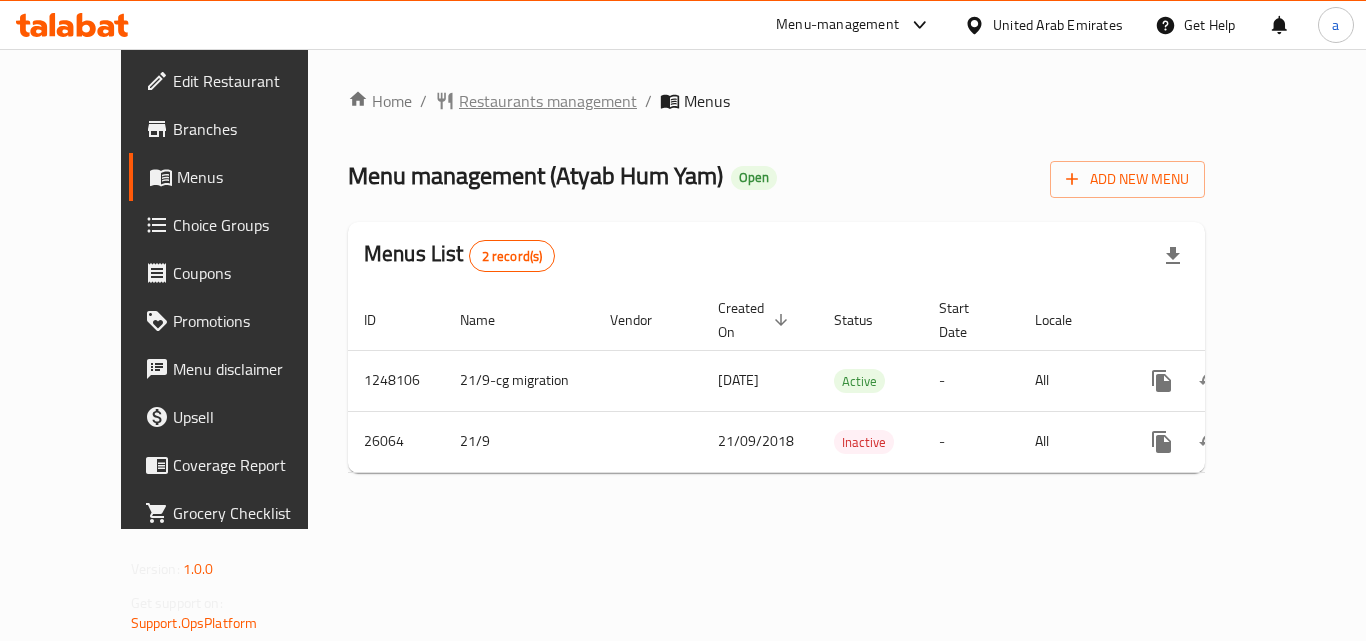 click on "Restaurants management" at bounding box center (548, 101) 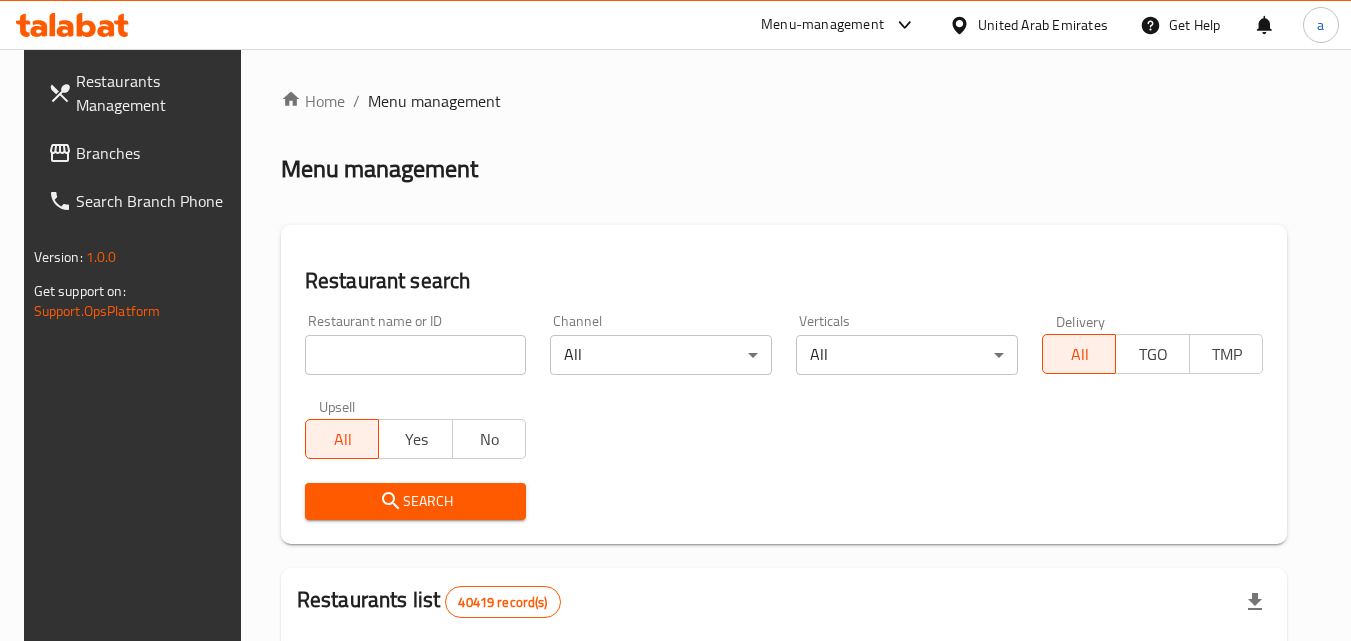 click at bounding box center (416, 355) 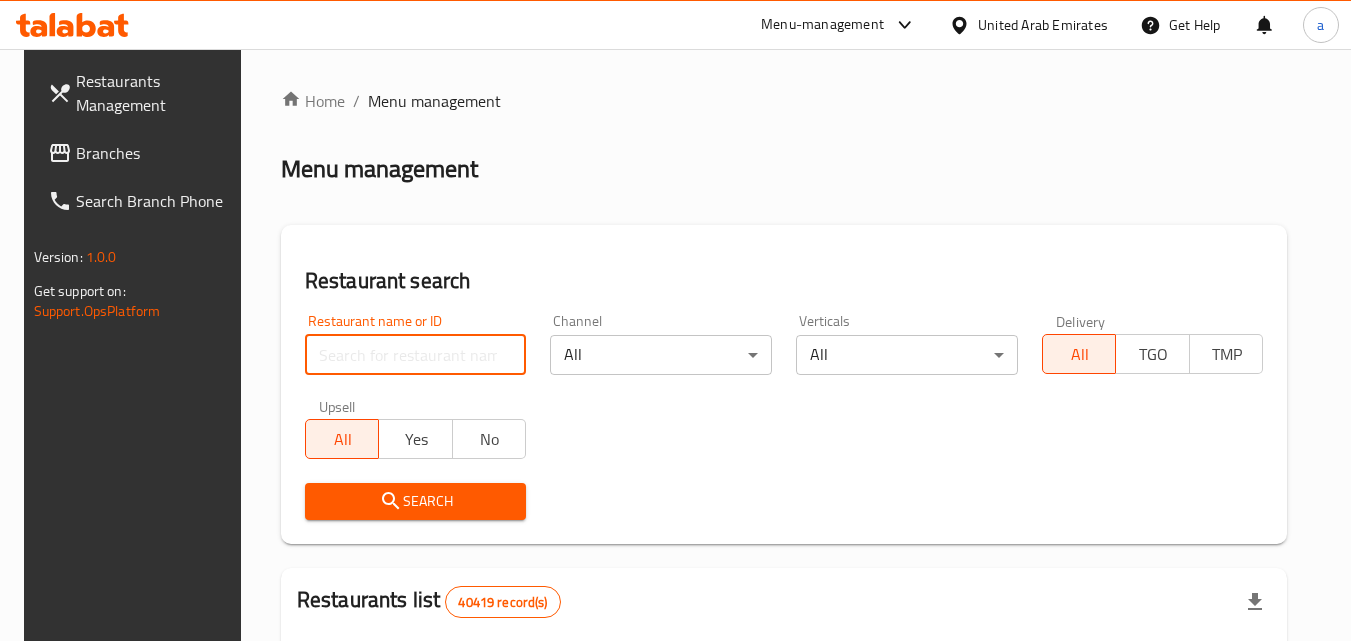paste on "13520" 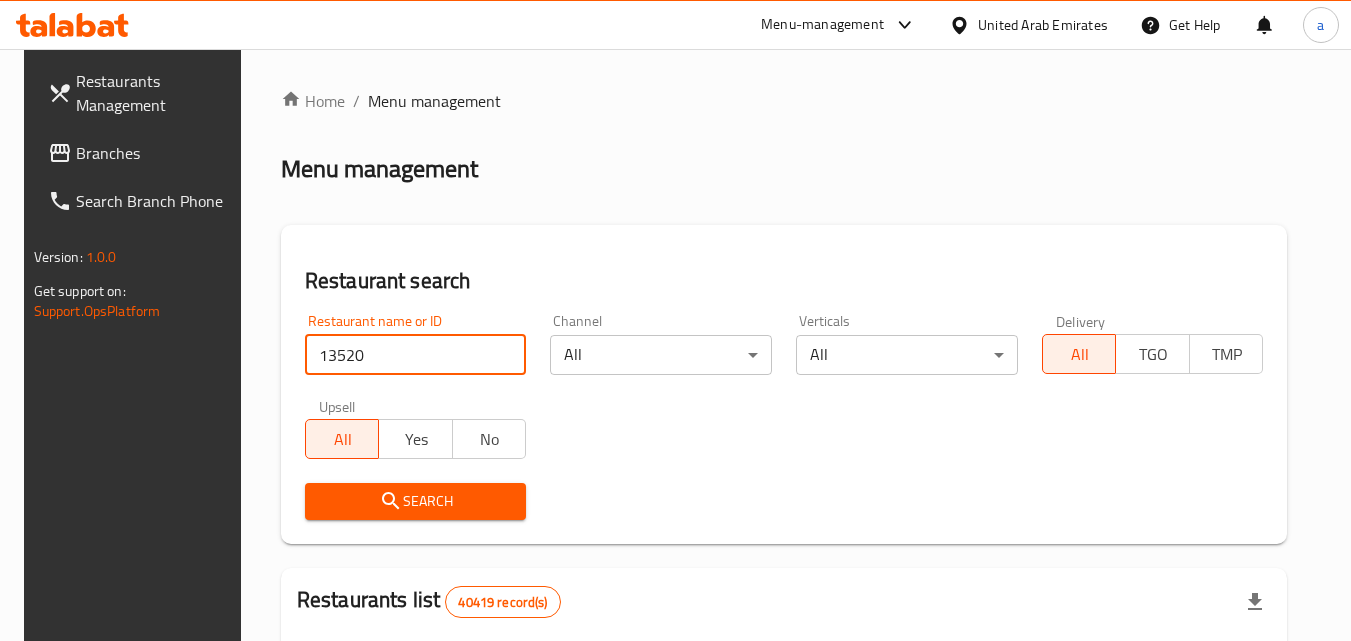 type on "13520" 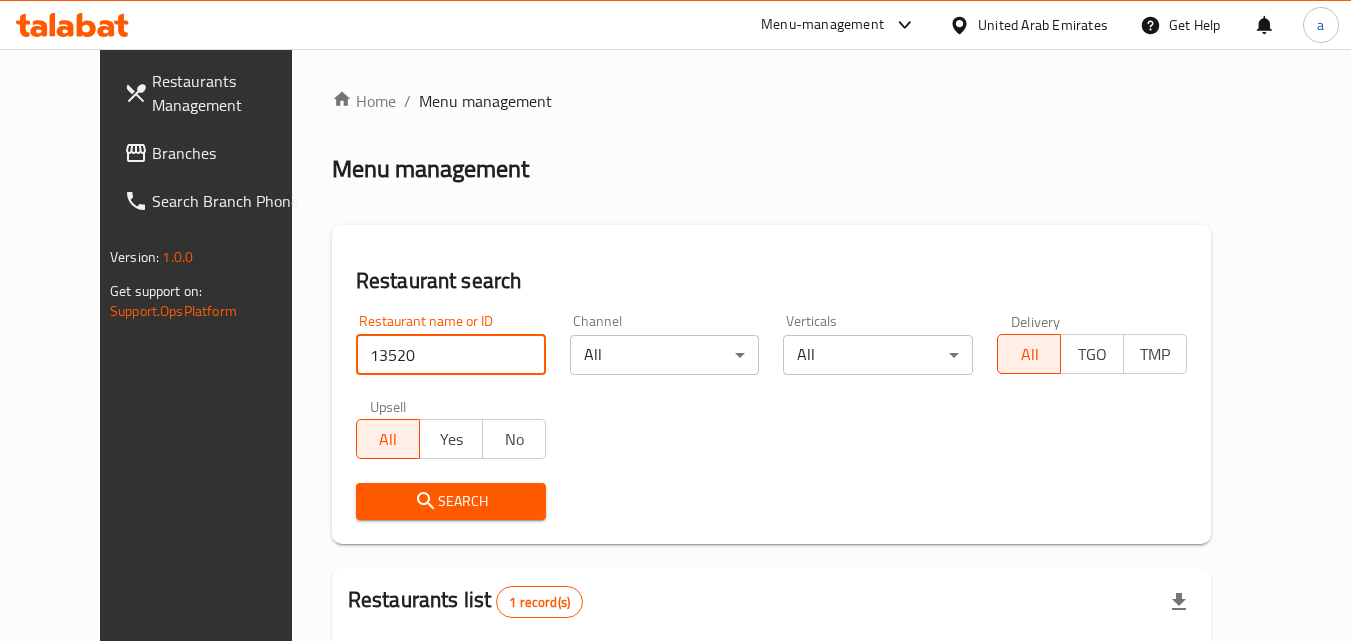 scroll, scrollTop: 234, scrollLeft: 0, axis: vertical 